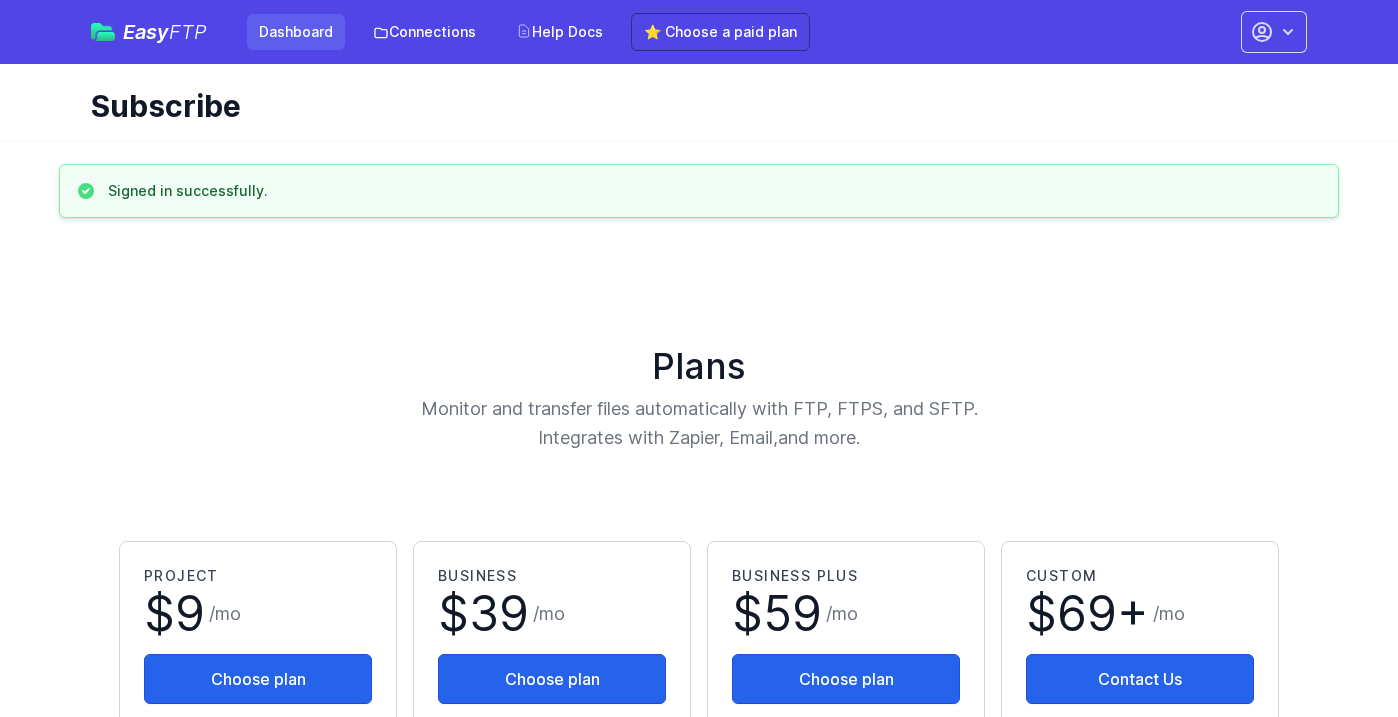 scroll, scrollTop: 0, scrollLeft: 0, axis: both 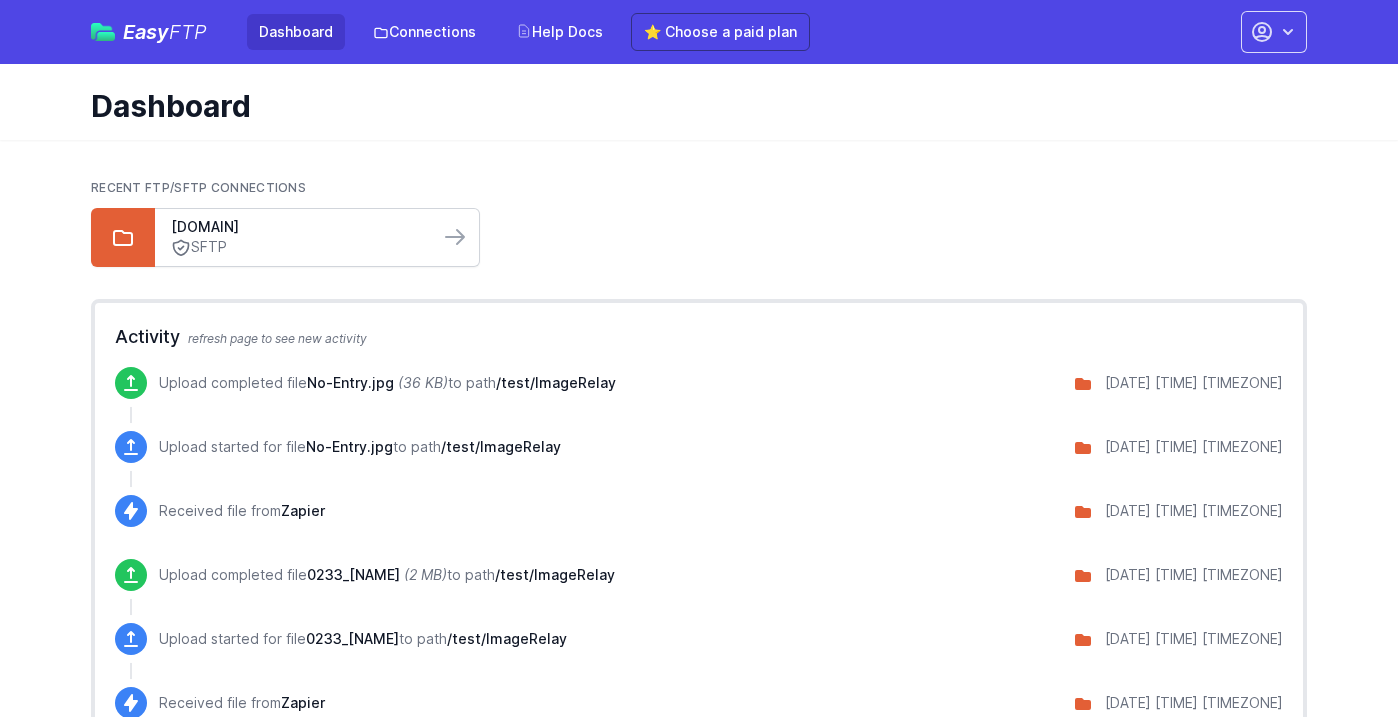 click on "SFTP" at bounding box center [297, 247] 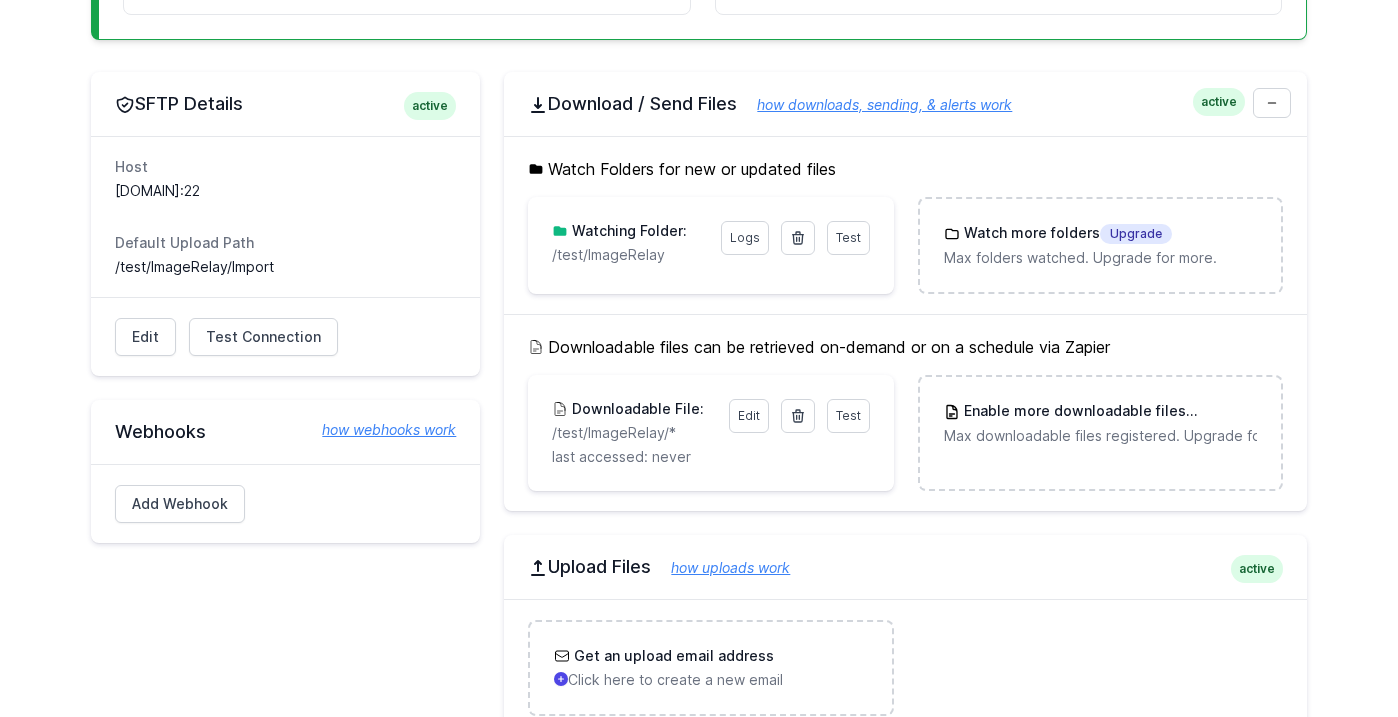 scroll, scrollTop: 500, scrollLeft: 0, axis: vertical 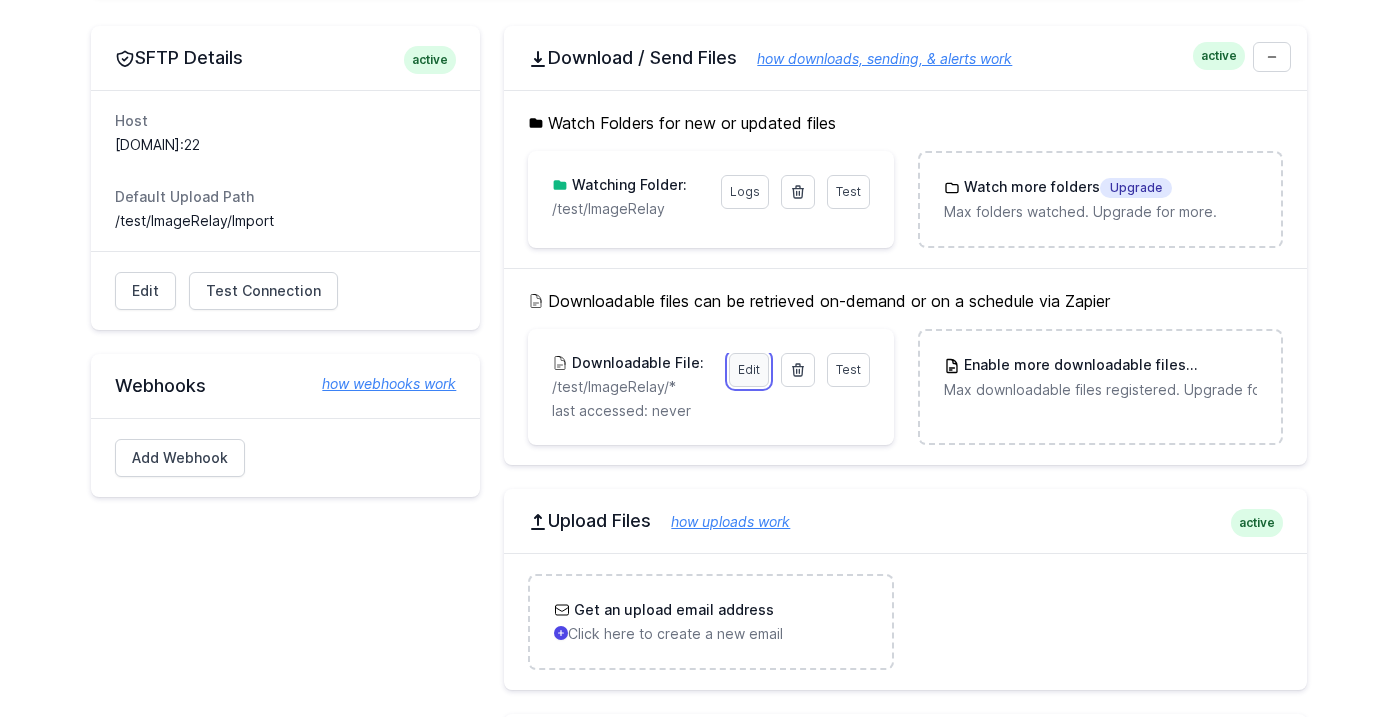 click on "Edit" at bounding box center [749, 370] 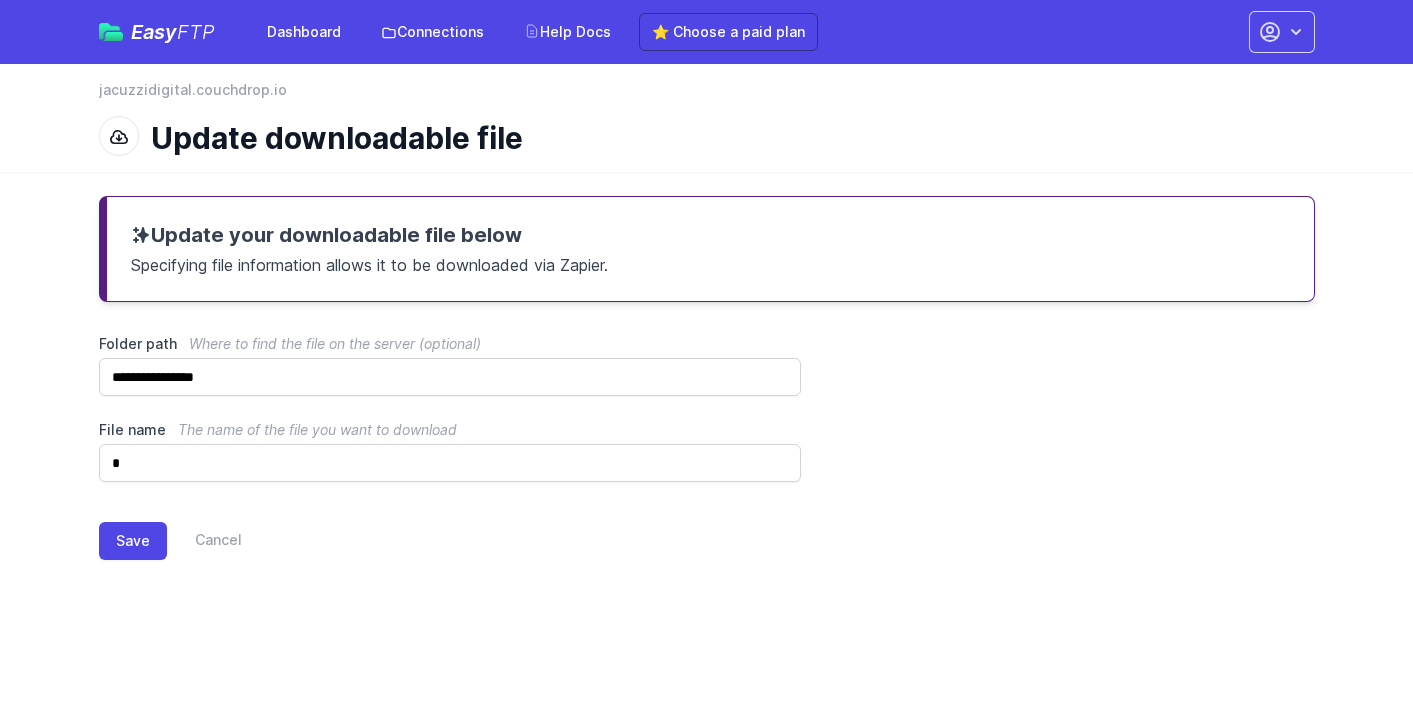 scroll, scrollTop: 0, scrollLeft: 0, axis: both 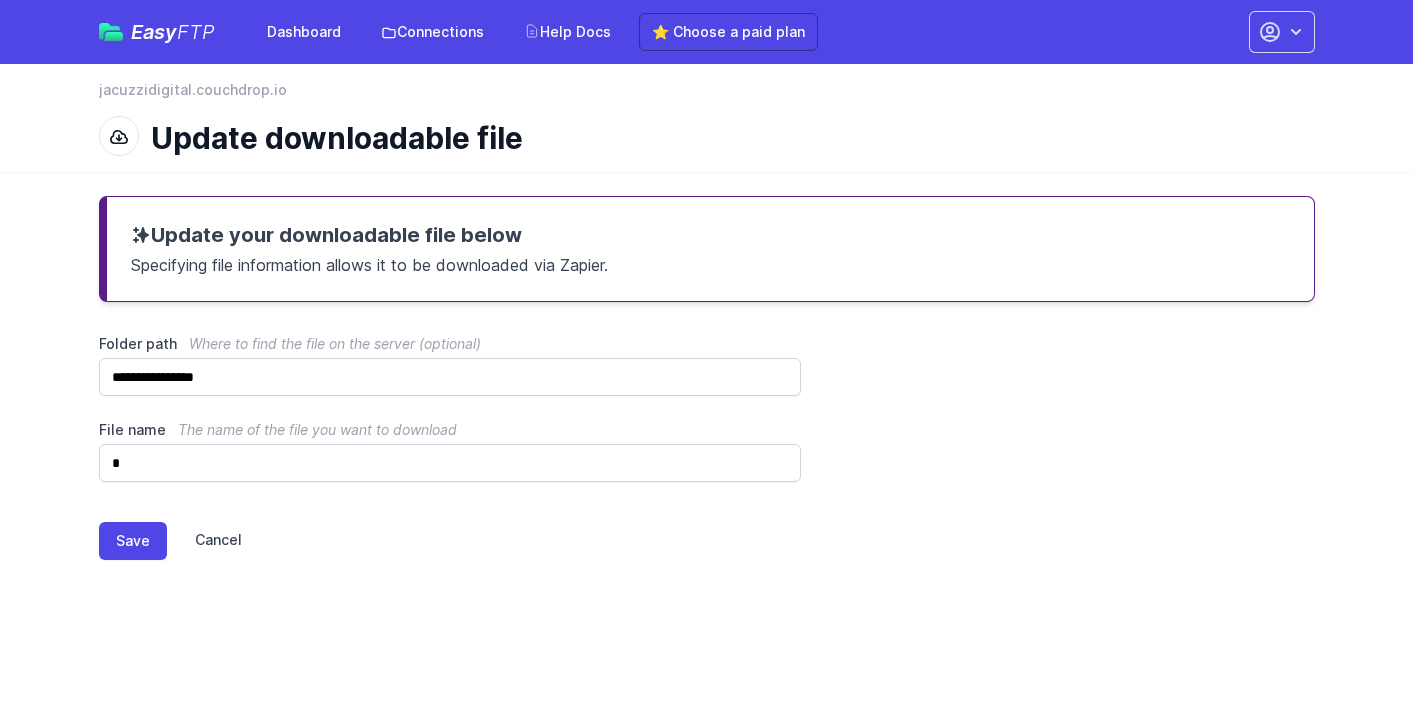 click on "Cancel" at bounding box center [204, 541] 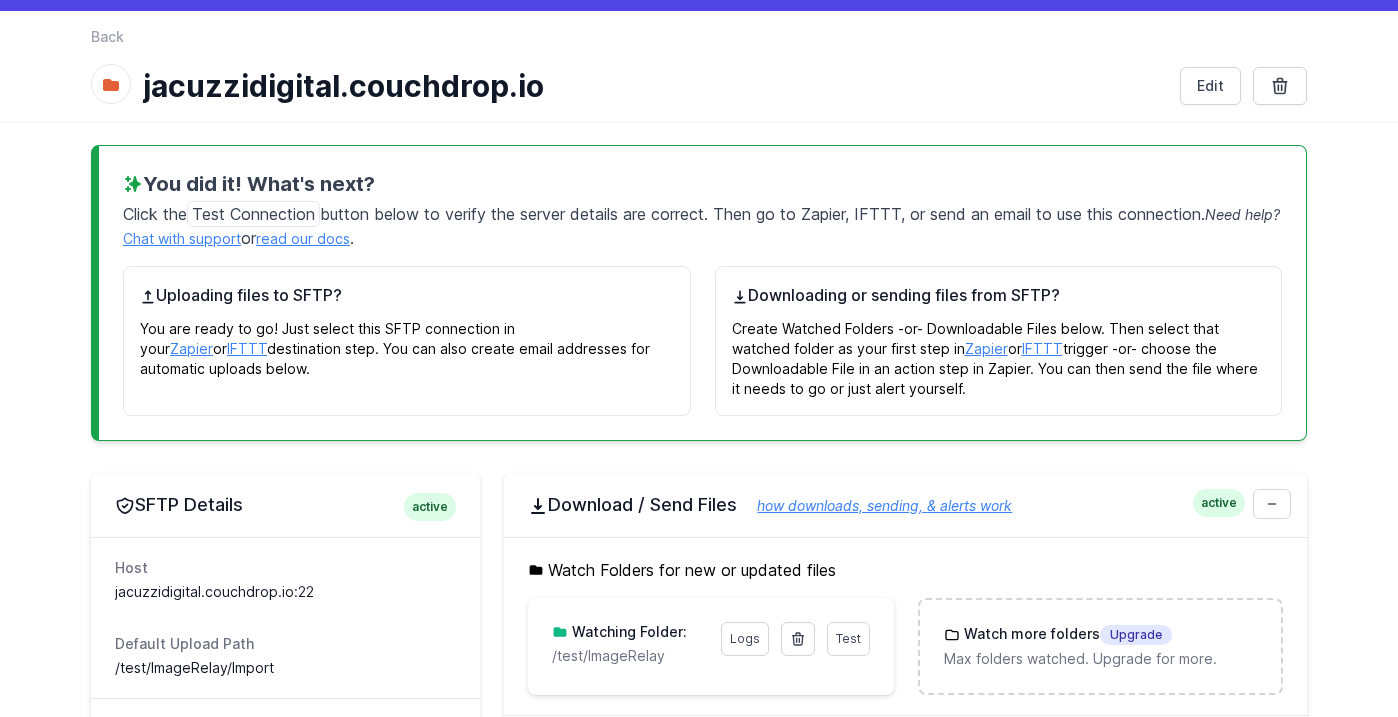 scroll, scrollTop: 0, scrollLeft: 0, axis: both 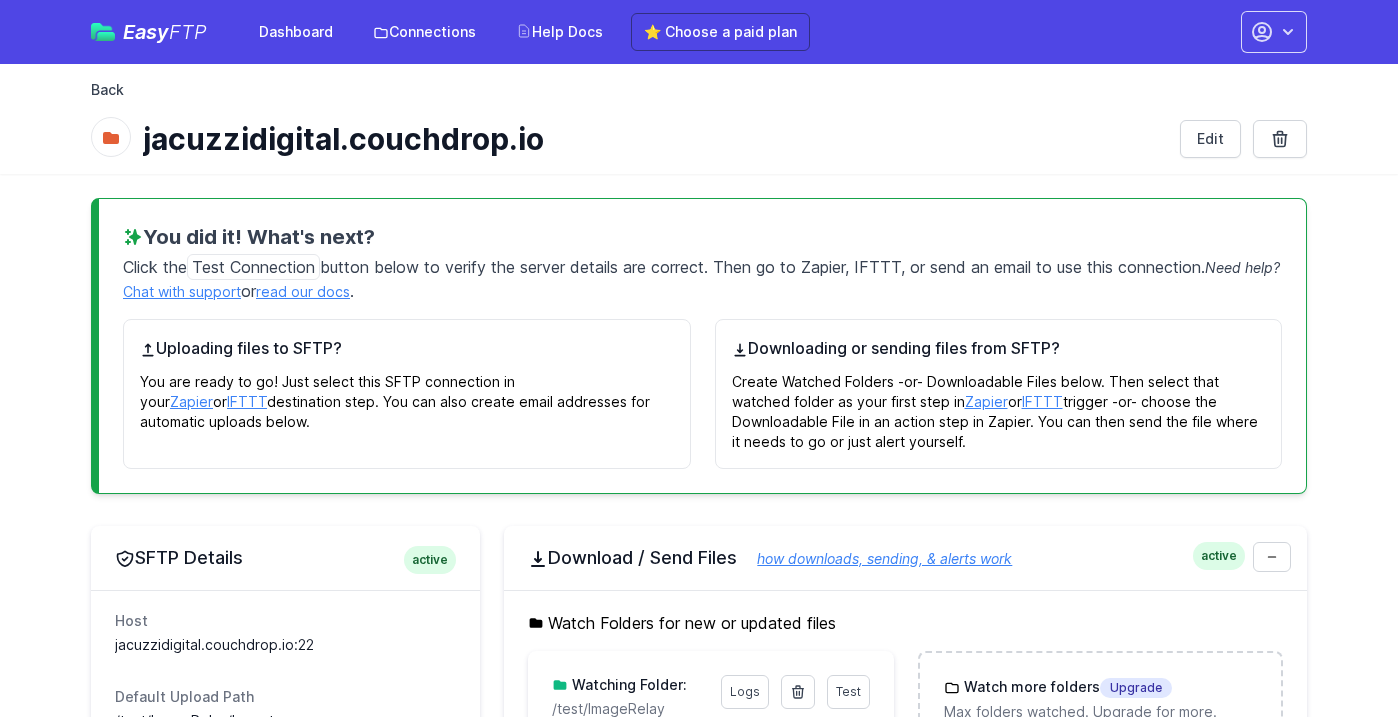 click on "Back" at bounding box center (107, 90) 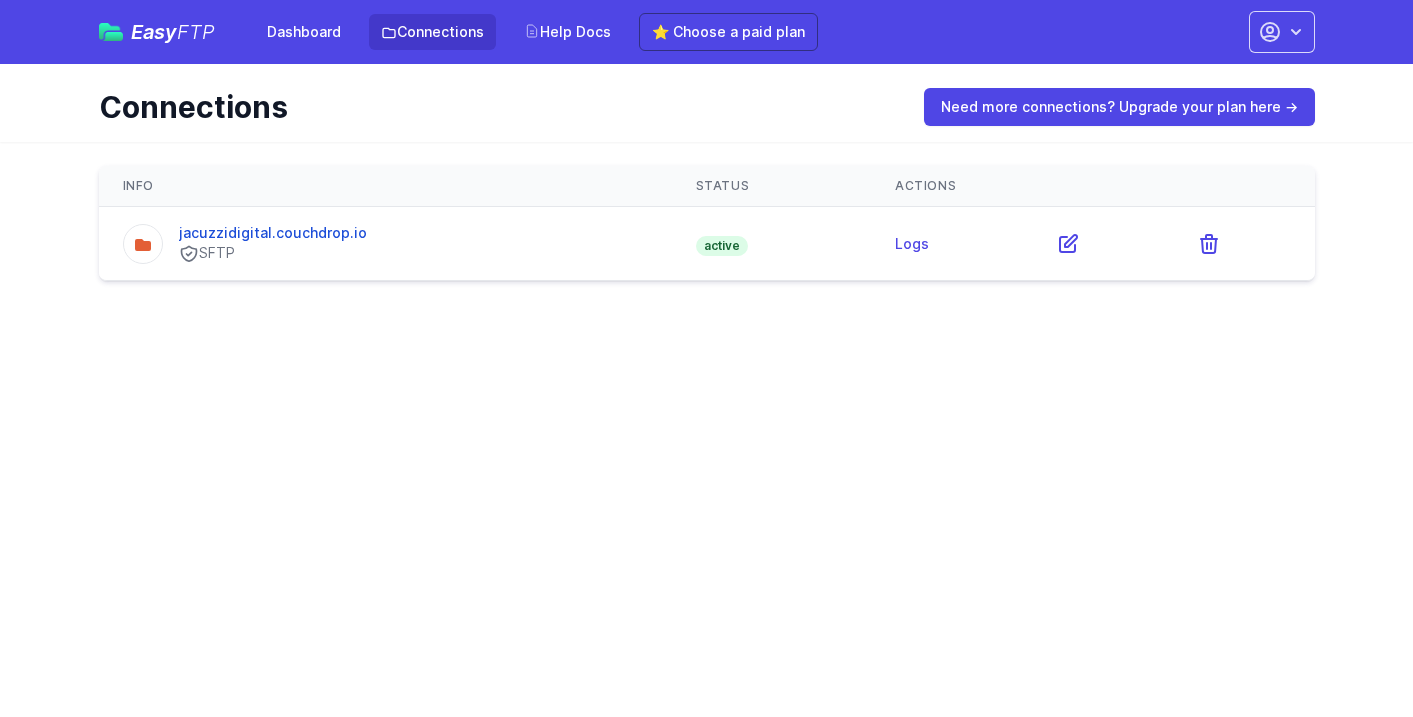 scroll, scrollTop: 0, scrollLeft: 0, axis: both 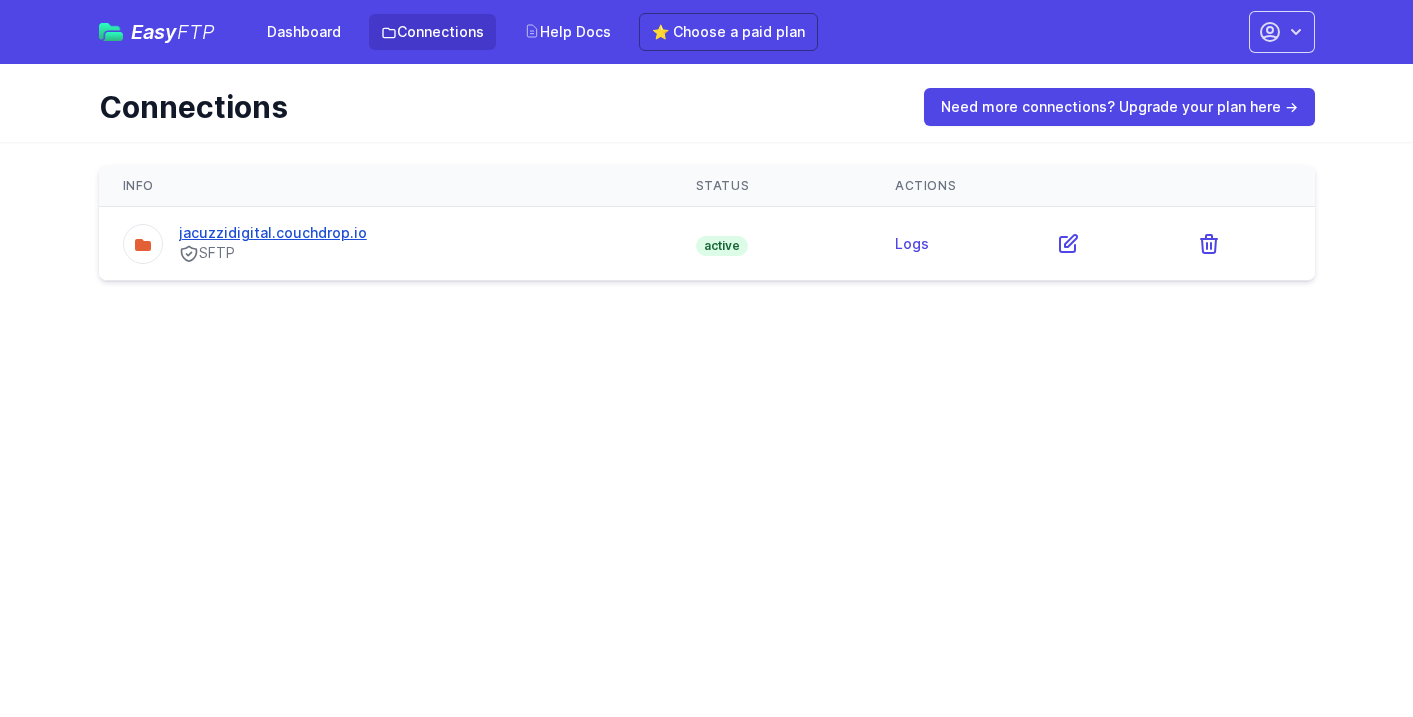 click on "jacuzzidigital.couchdrop.io" at bounding box center [273, 232] 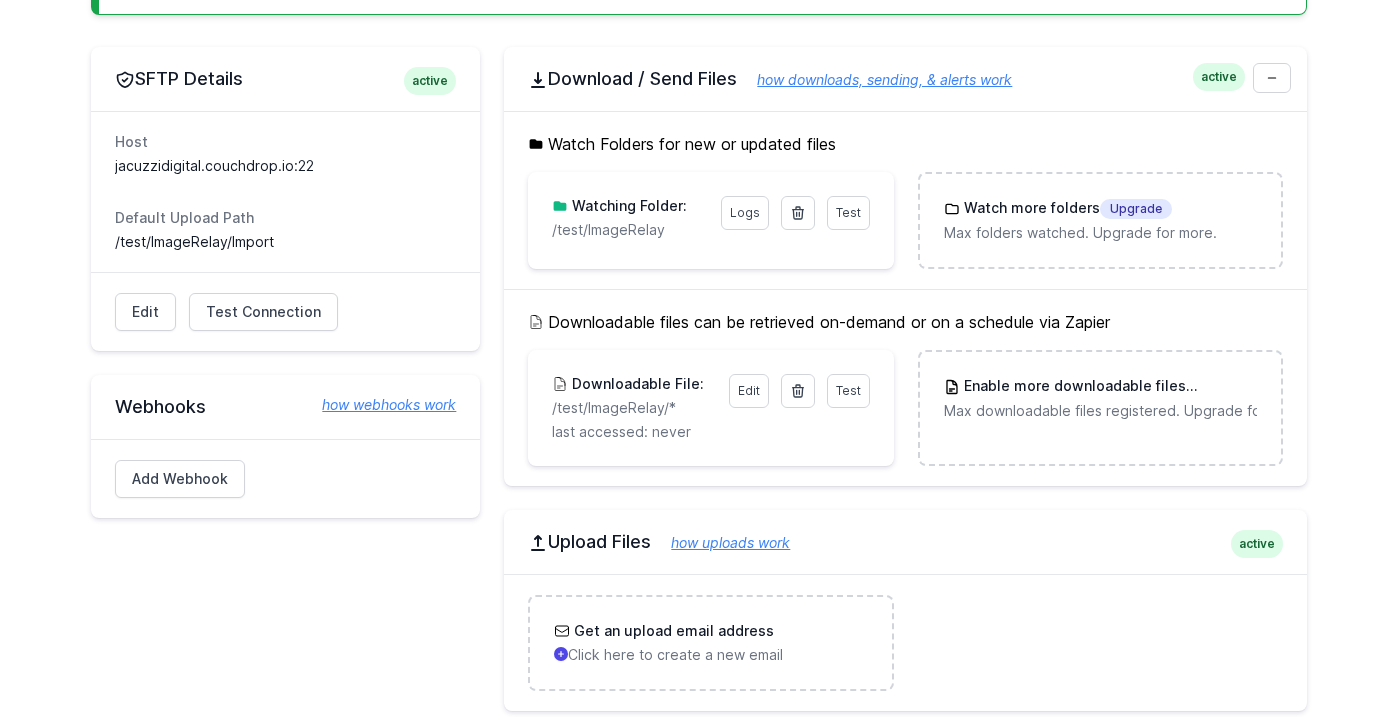 scroll, scrollTop: 500, scrollLeft: 0, axis: vertical 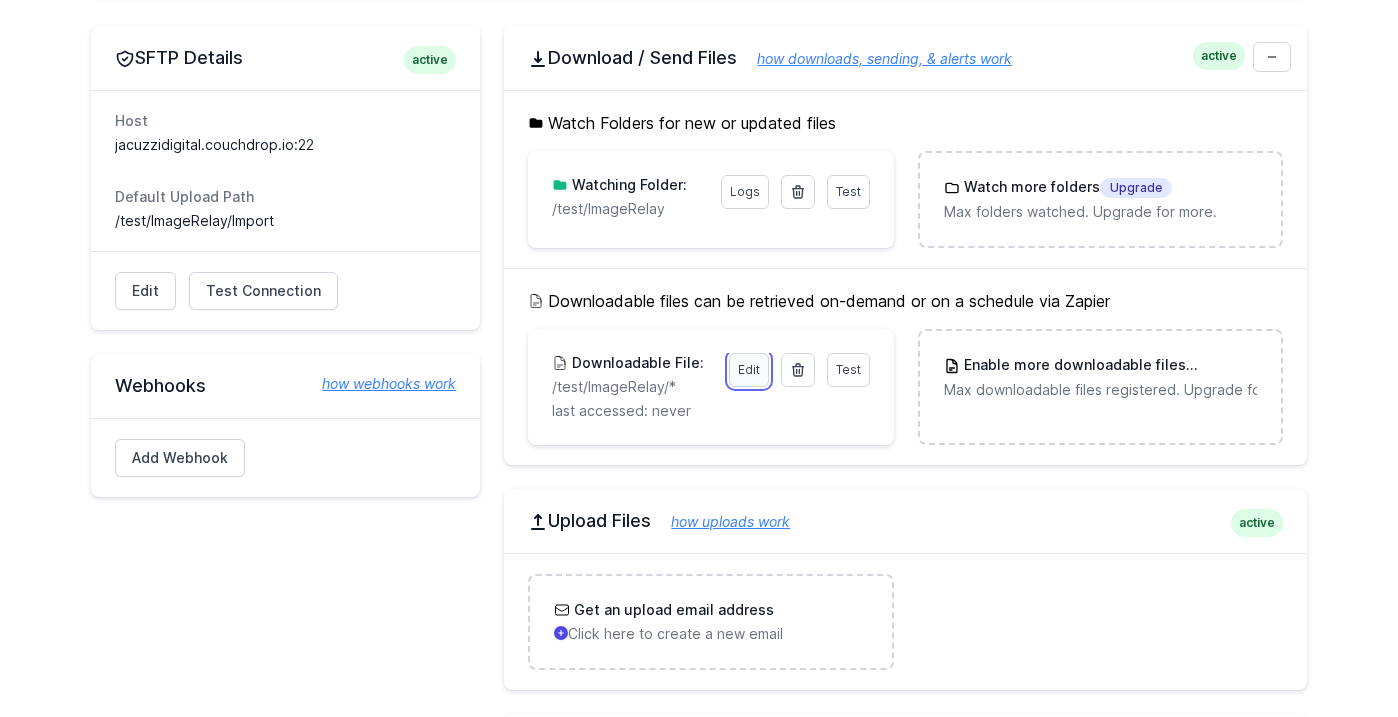 click on "Edit" at bounding box center (749, 370) 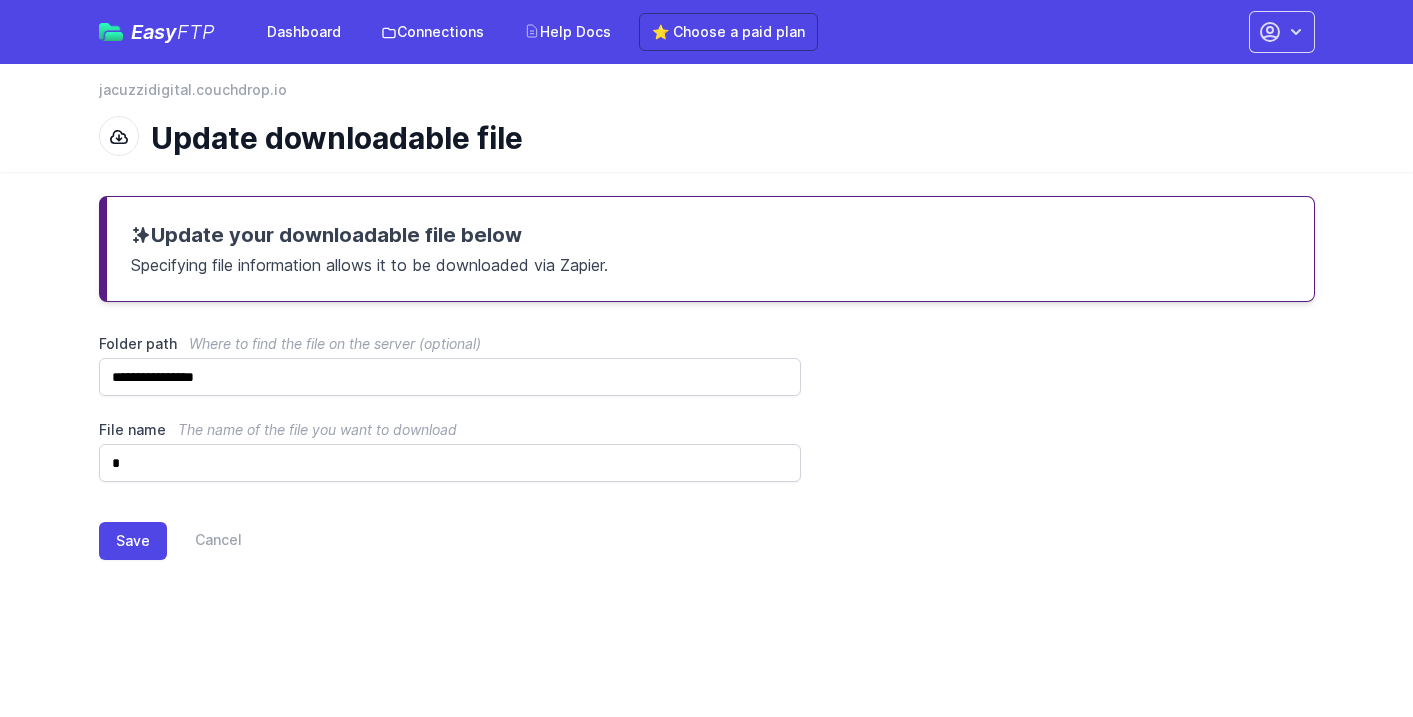 scroll, scrollTop: 0, scrollLeft: 0, axis: both 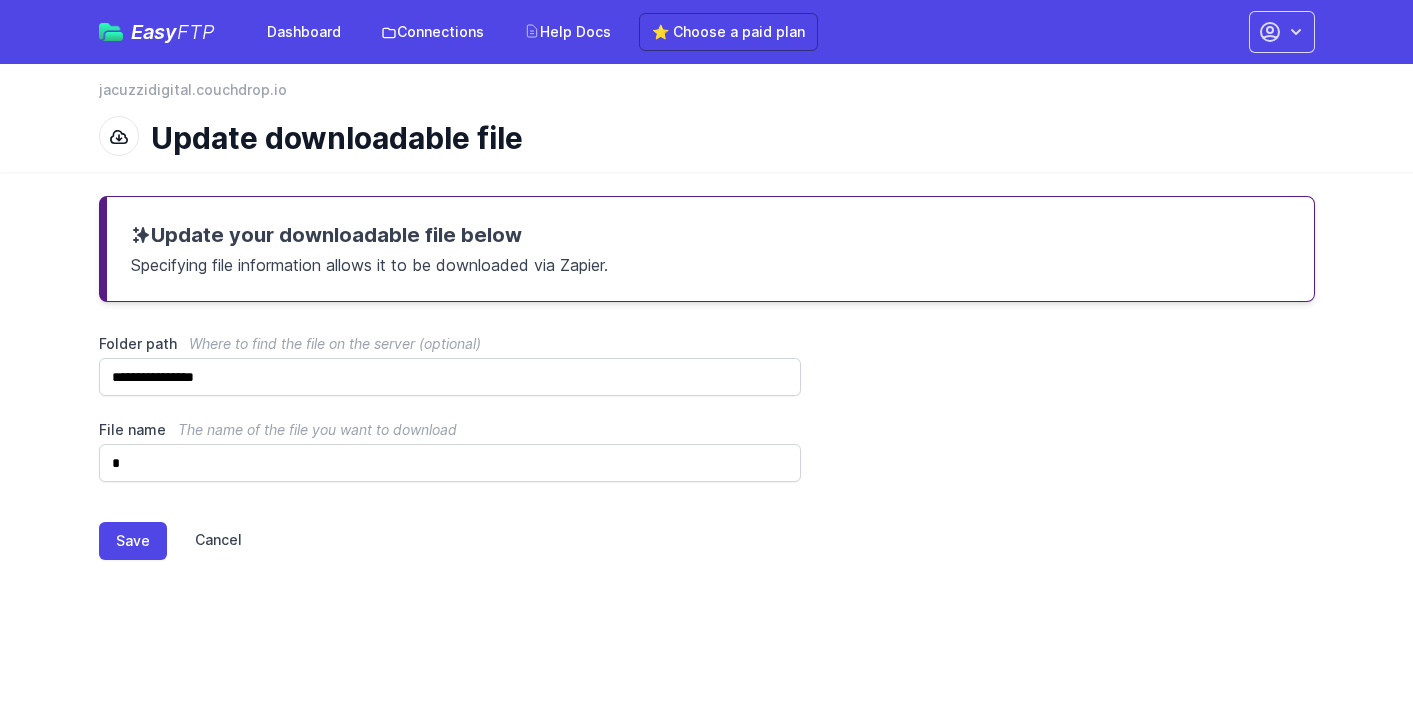 click on "Cancel" at bounding box center (204, 541) 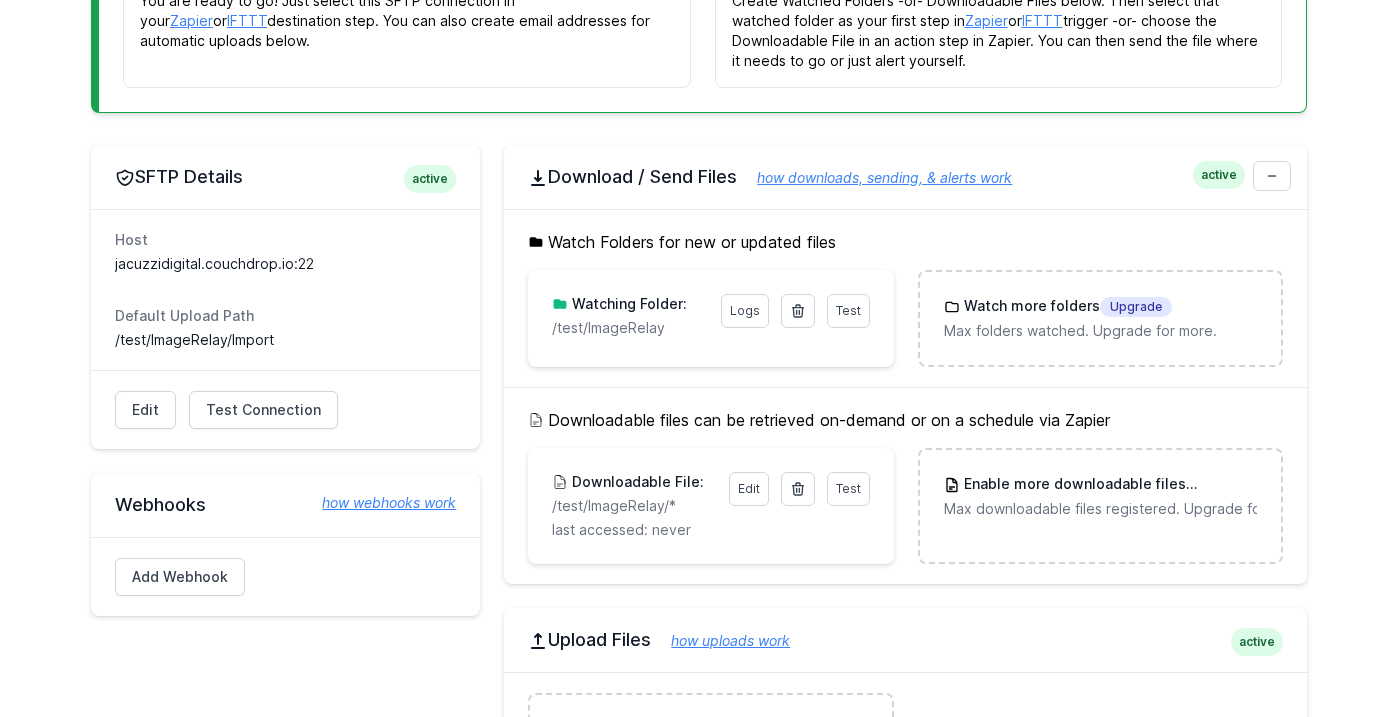 scroll, scrollTop: 400, scrollLeft: 0, axis: vertical 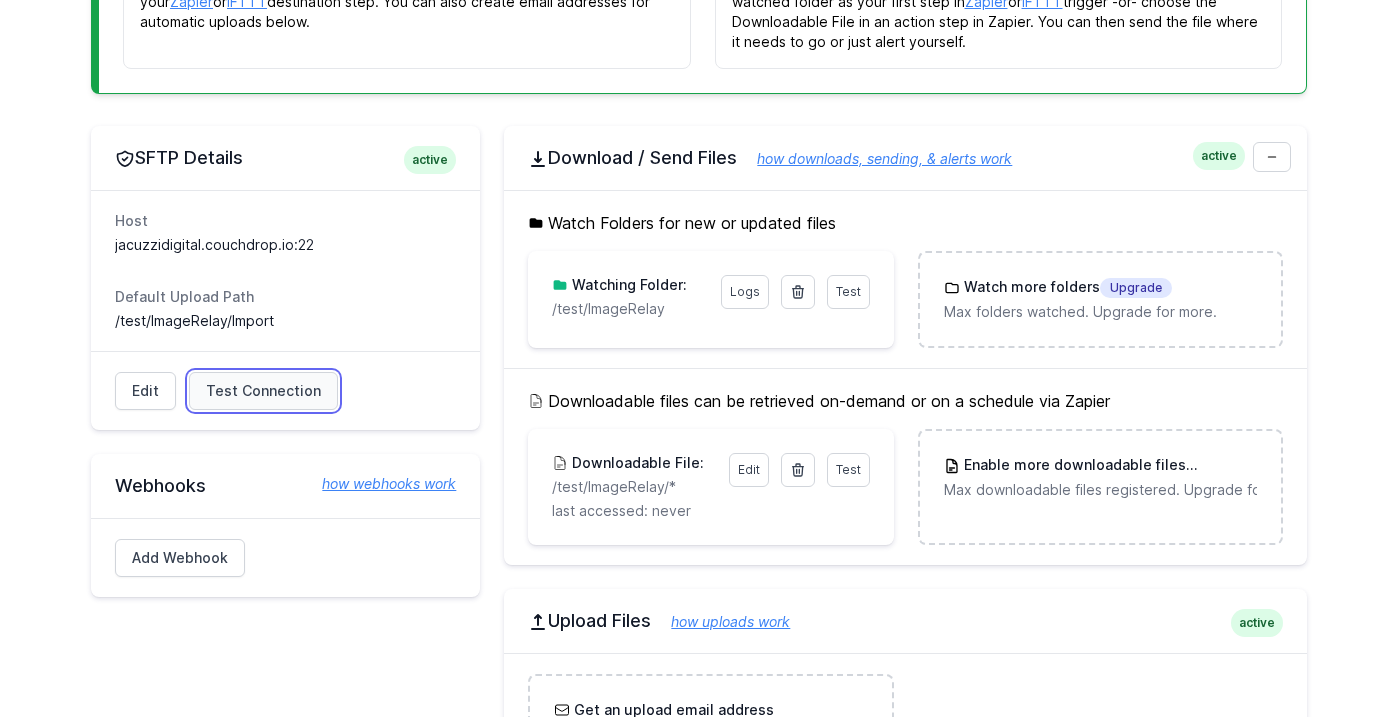 click on "Test Connection" at bounding box center (263, 391) 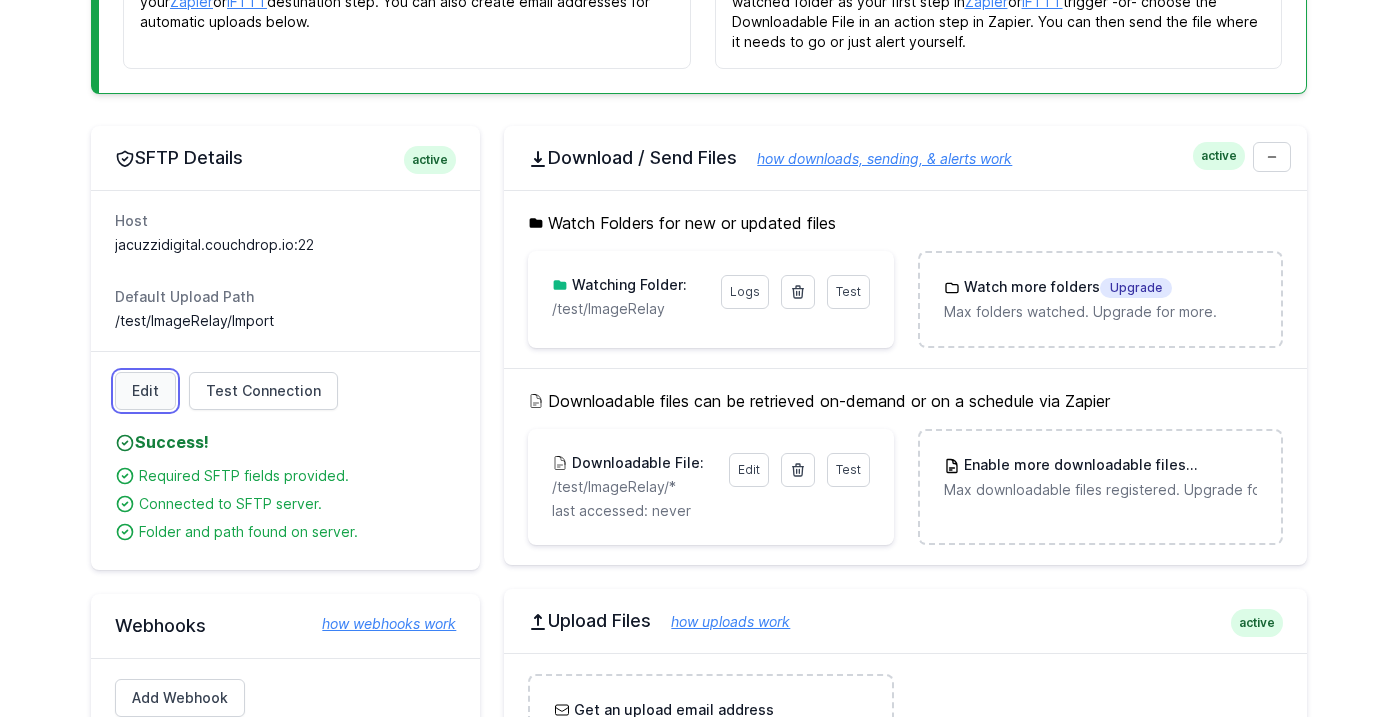 click on "Edit" at bounding box center [145, 391] 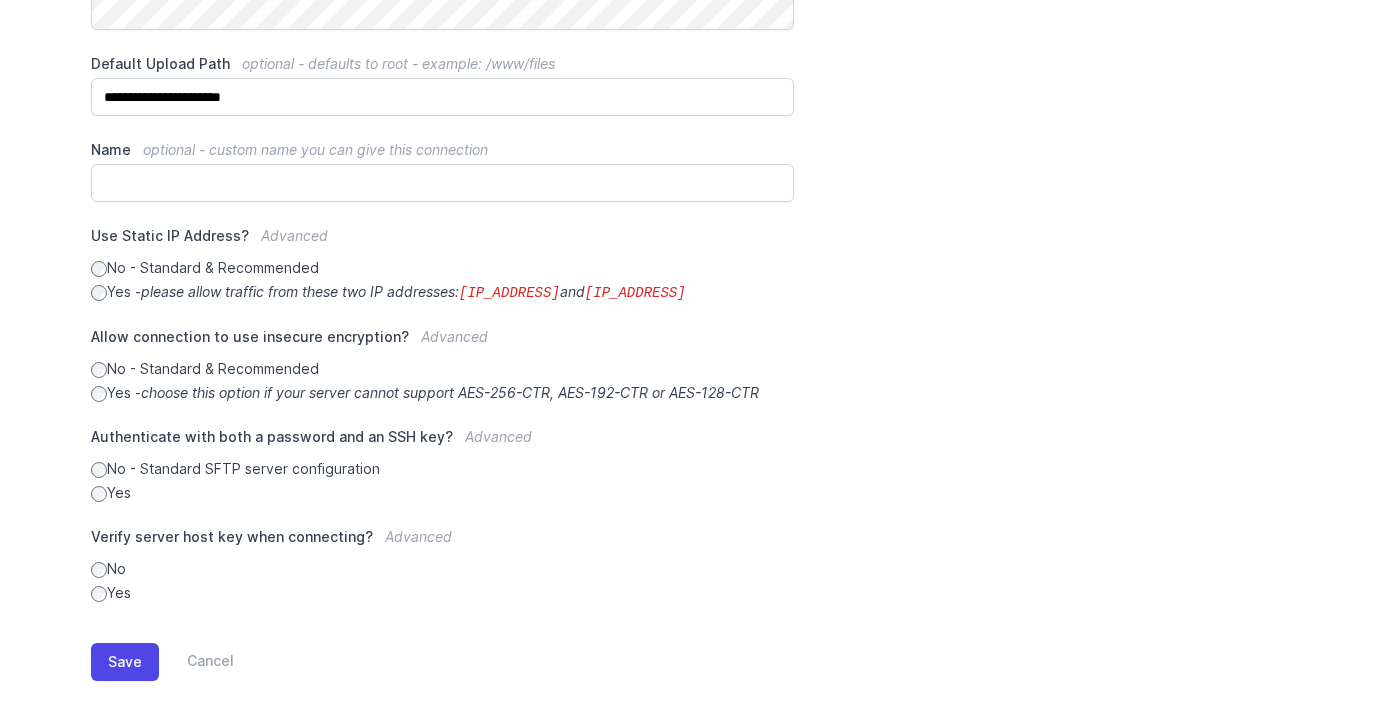 scroll, scrollTop: 502, scrollLeft: 0, axis: vertical 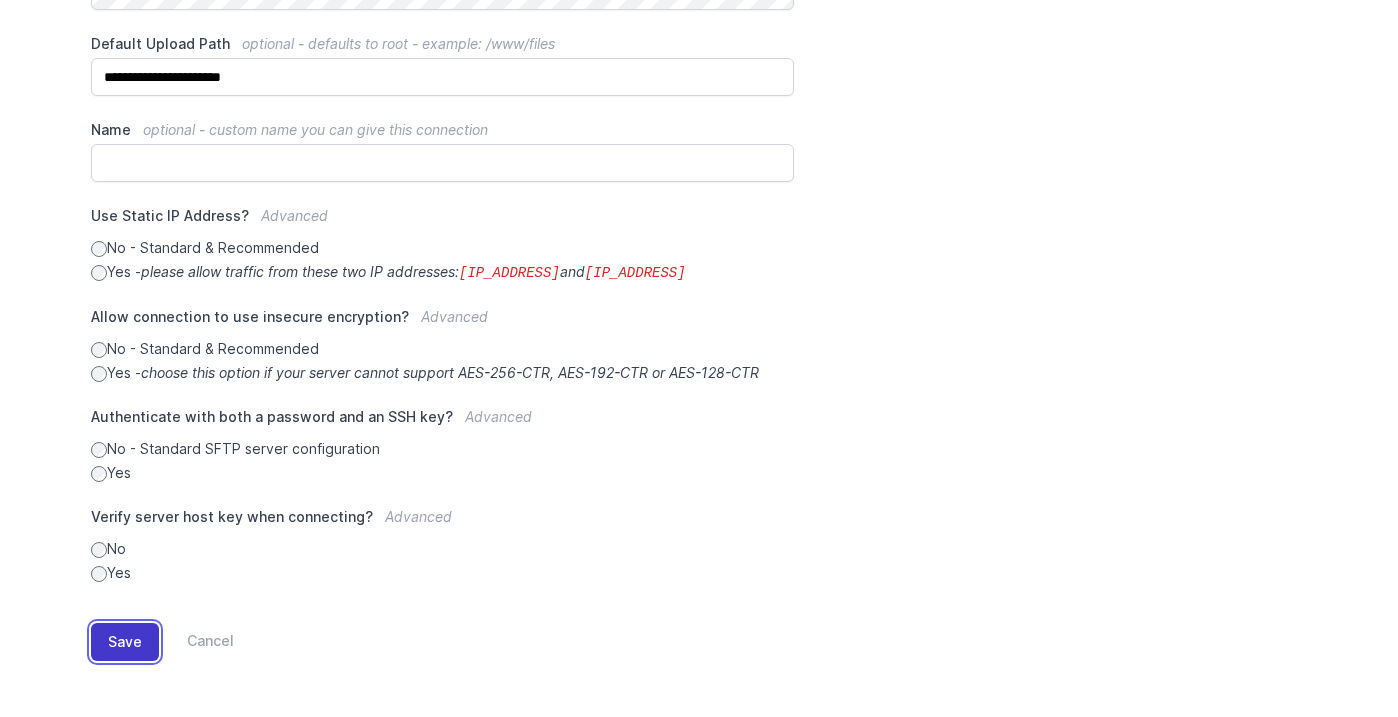click on "Save" at bounding box center [125, 642] 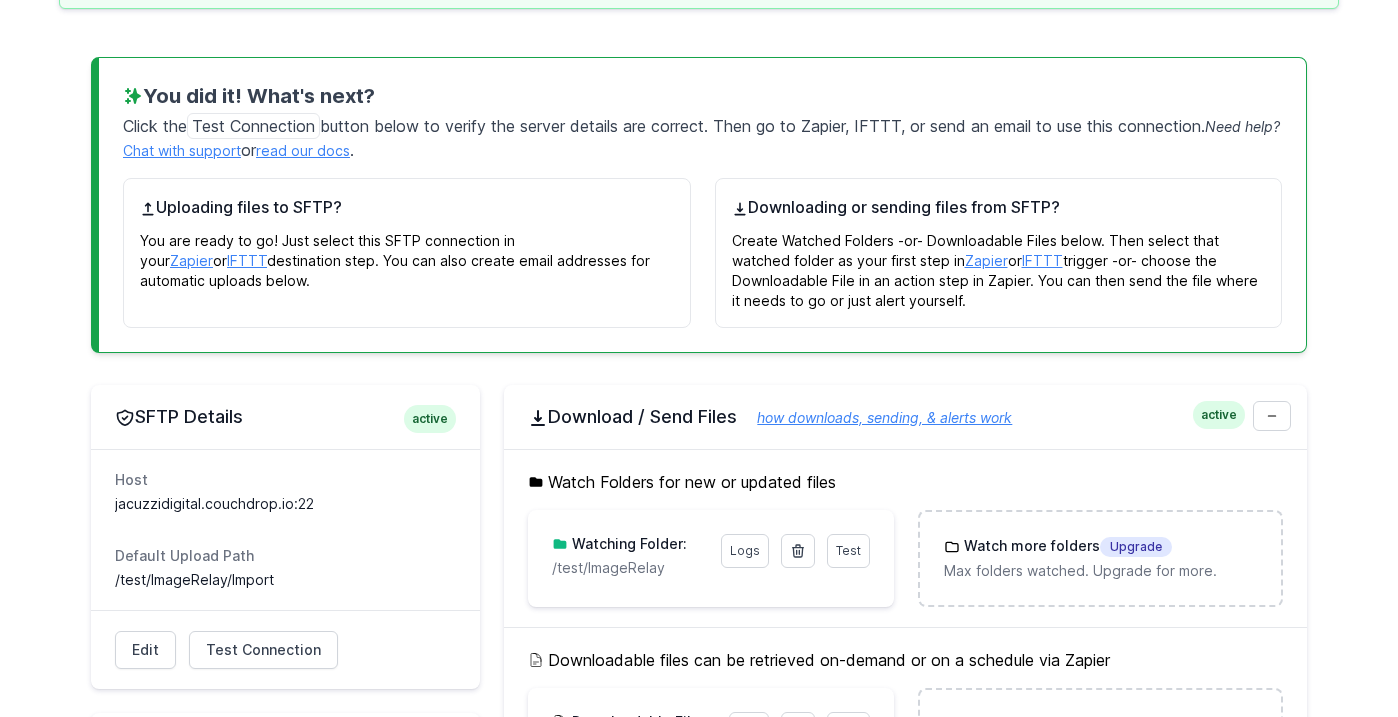 scroll, scrollTop: 0, scrollLeft: 0, axis: both 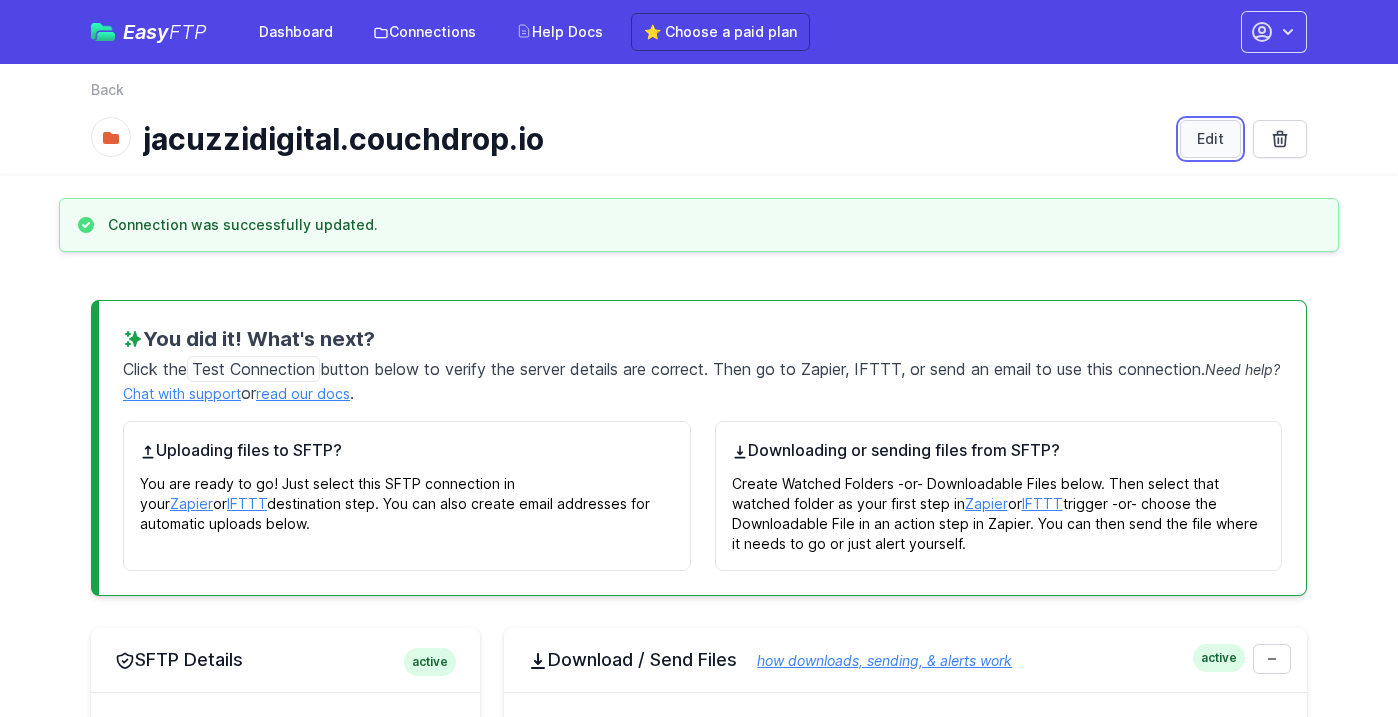 click on "Edit" at bounding box center (1210, 139) 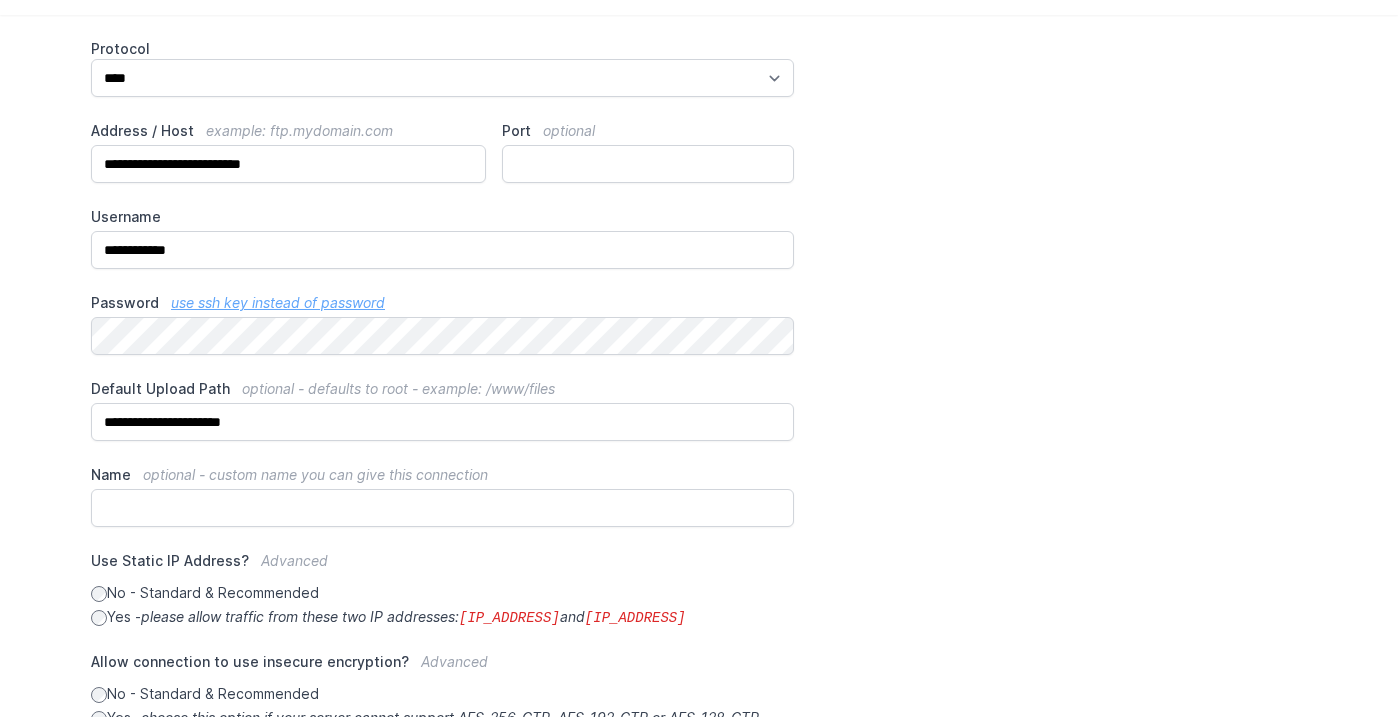 scroll, scrollTop: 202, scrollLeft: 0, axis: vertical 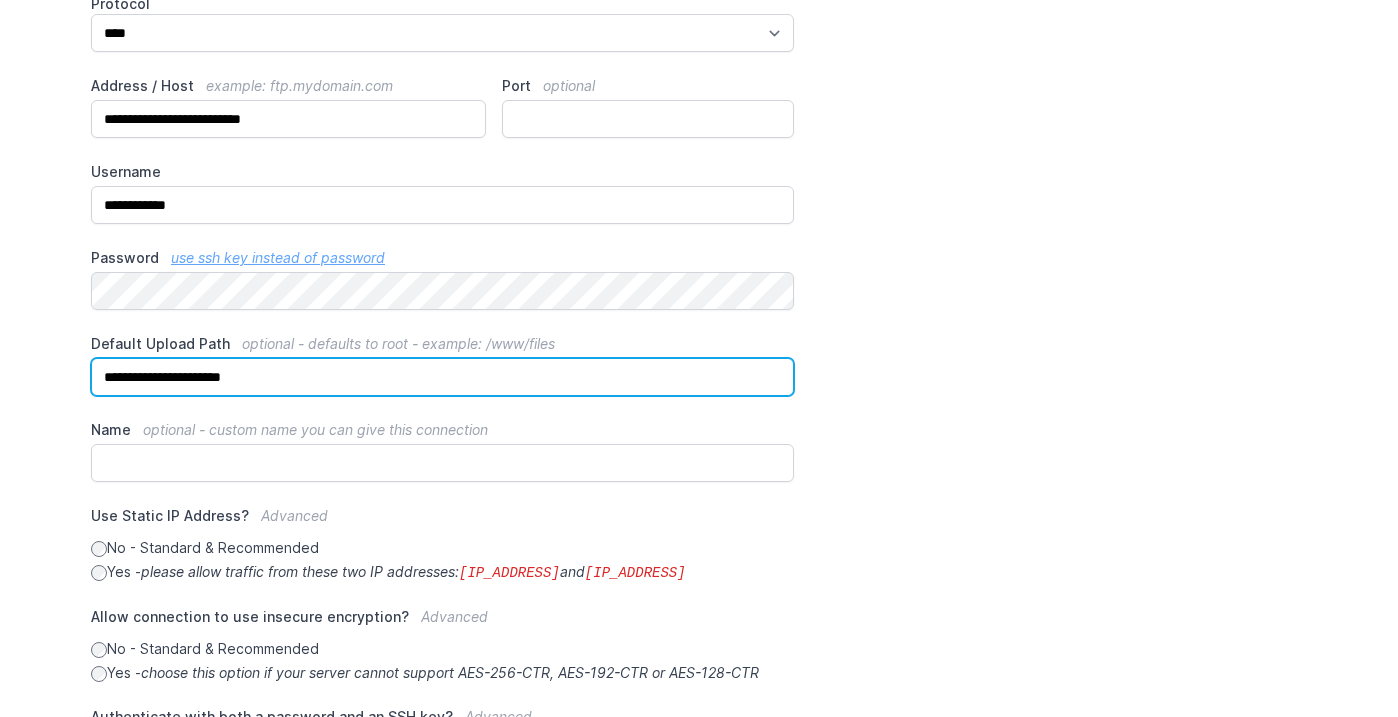 click on "**********" at bounding box center [442, 377] 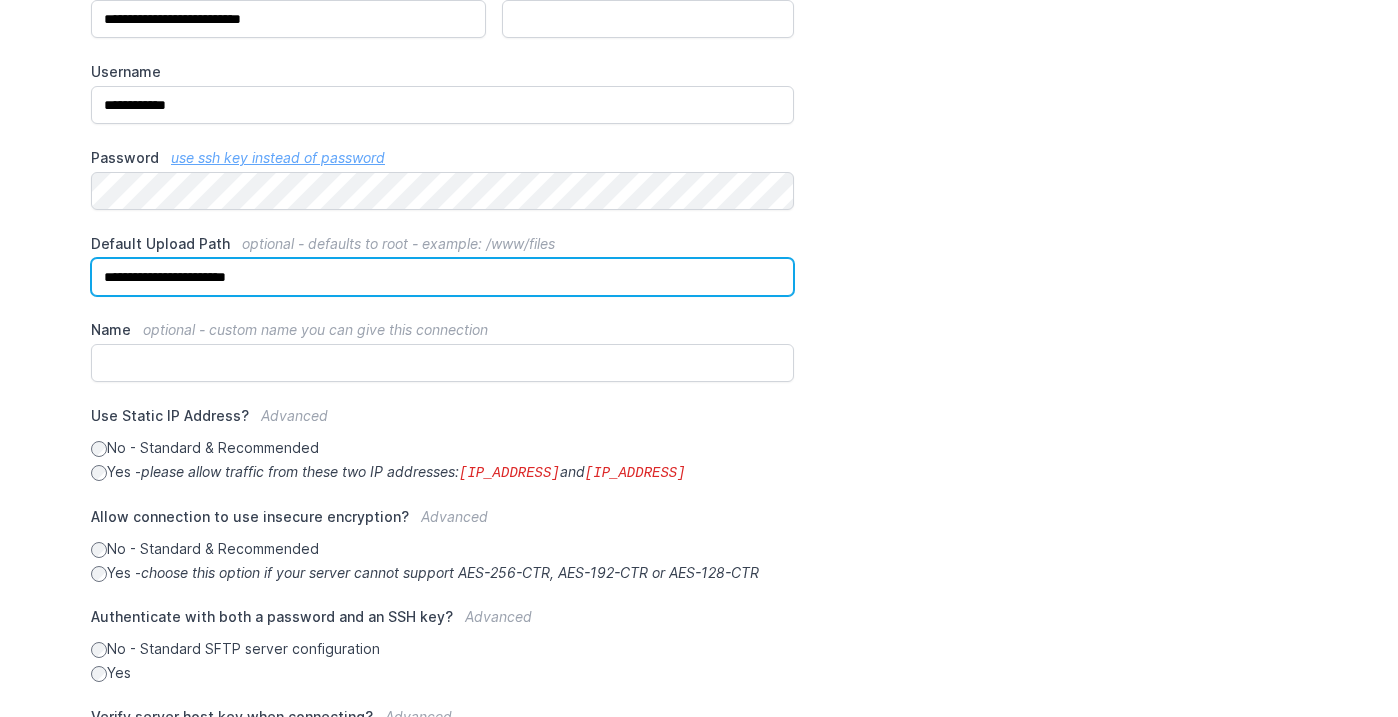 scroll, scrollTop: 502, scrollLeft: 0, axis: vertical 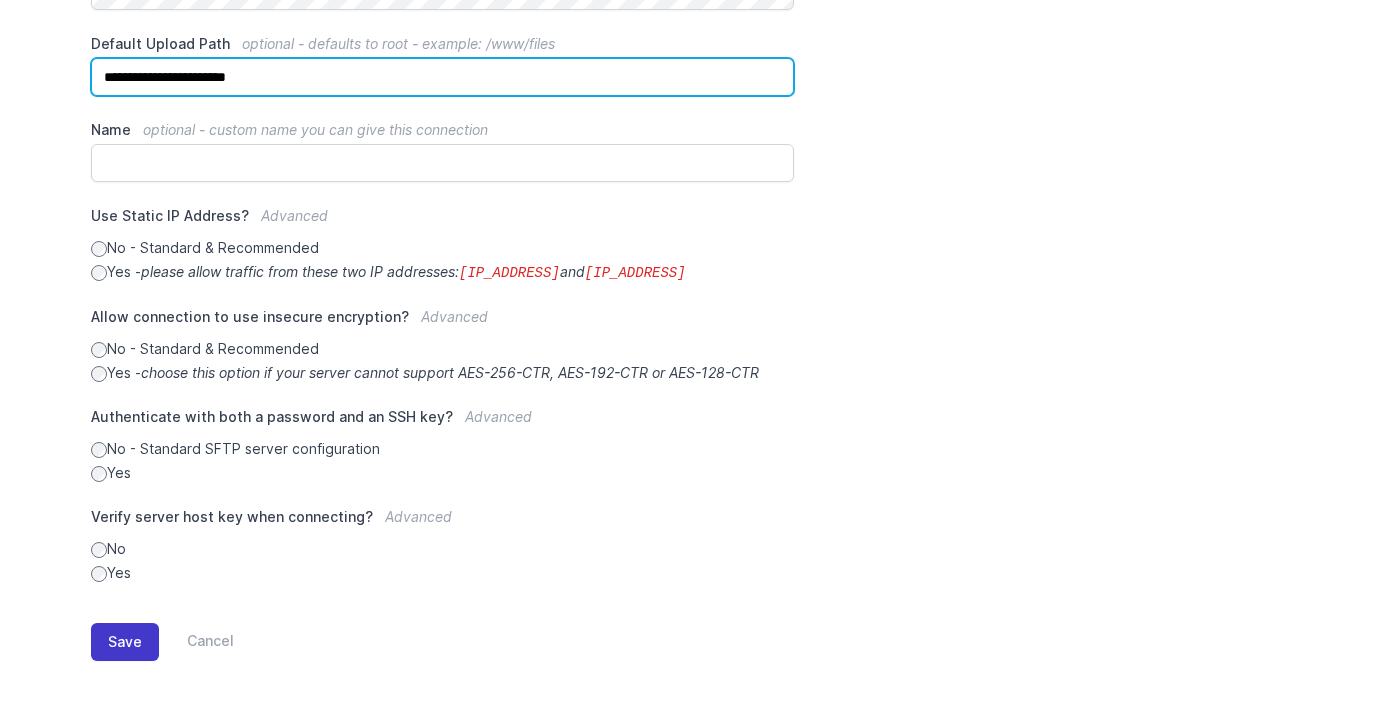 type on "**********" 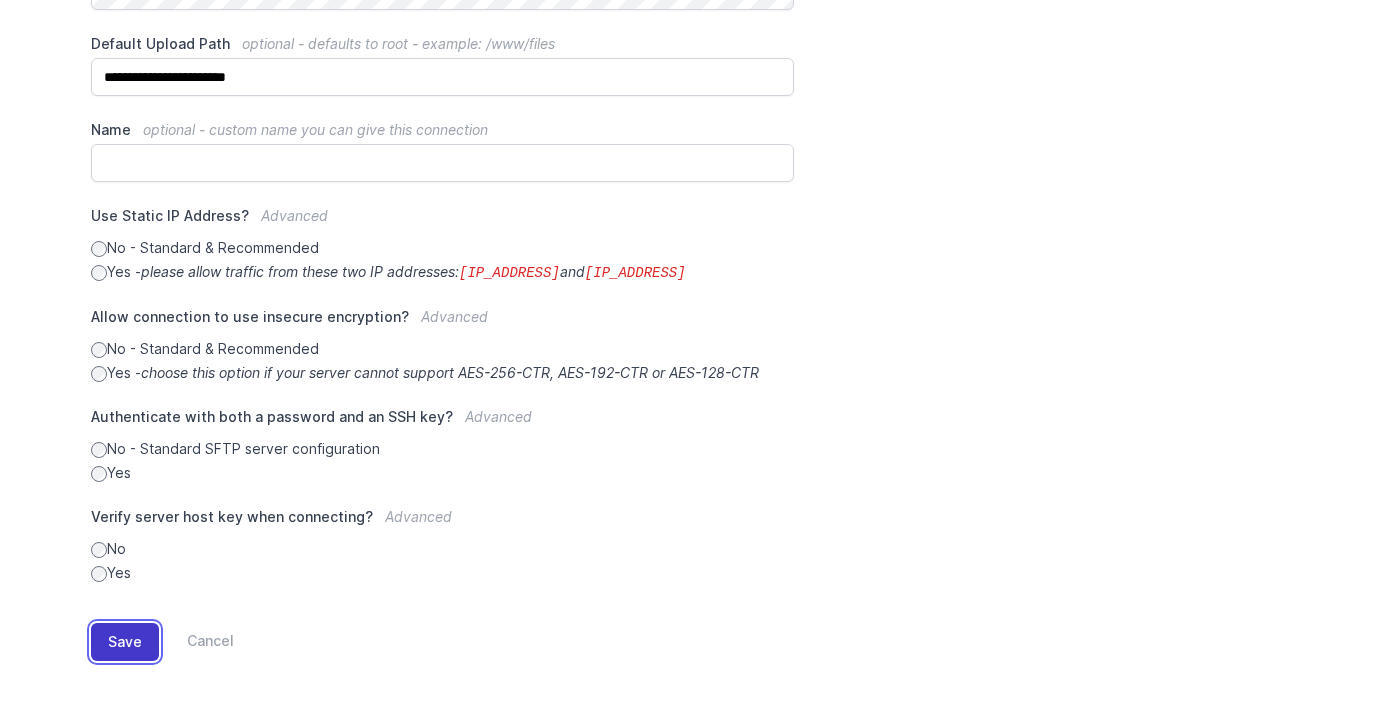 click on "Save" at bounding box center [125, 642] 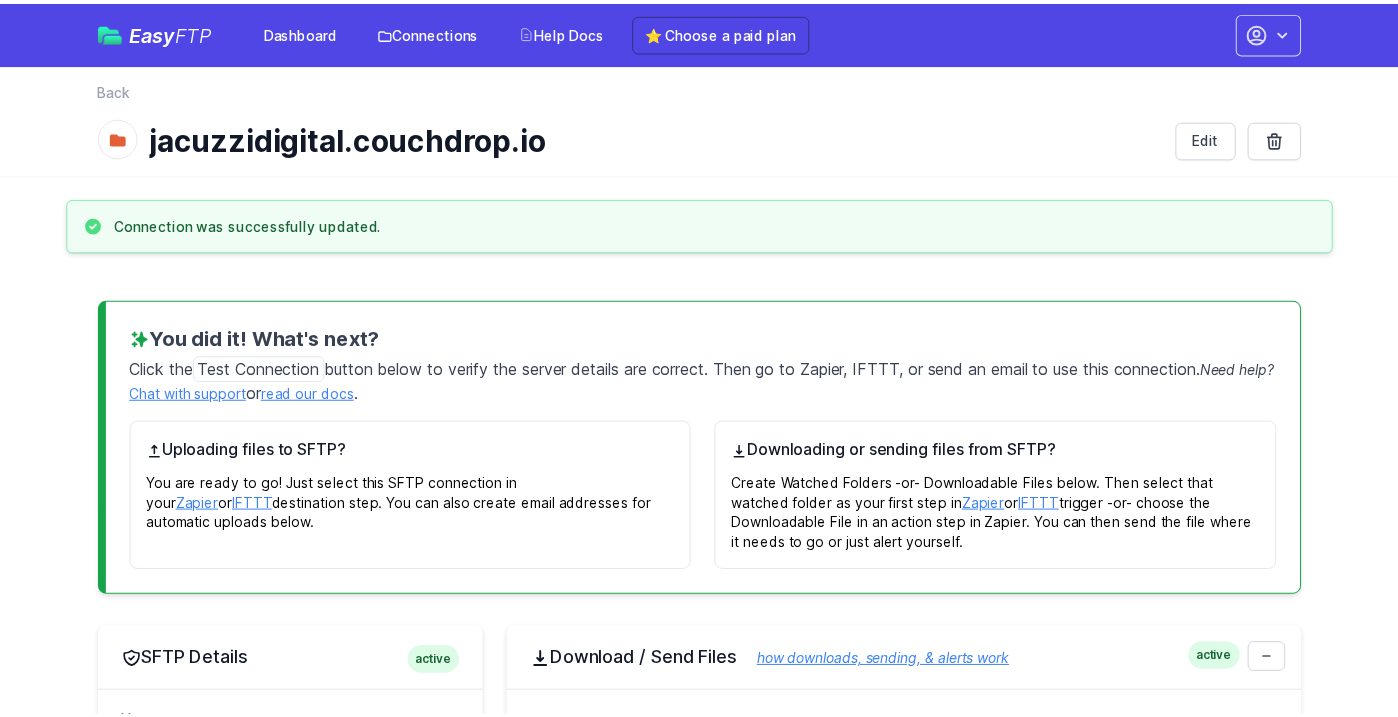 scroll, scrollTop: 0, scrollLeft: 0, axis: both 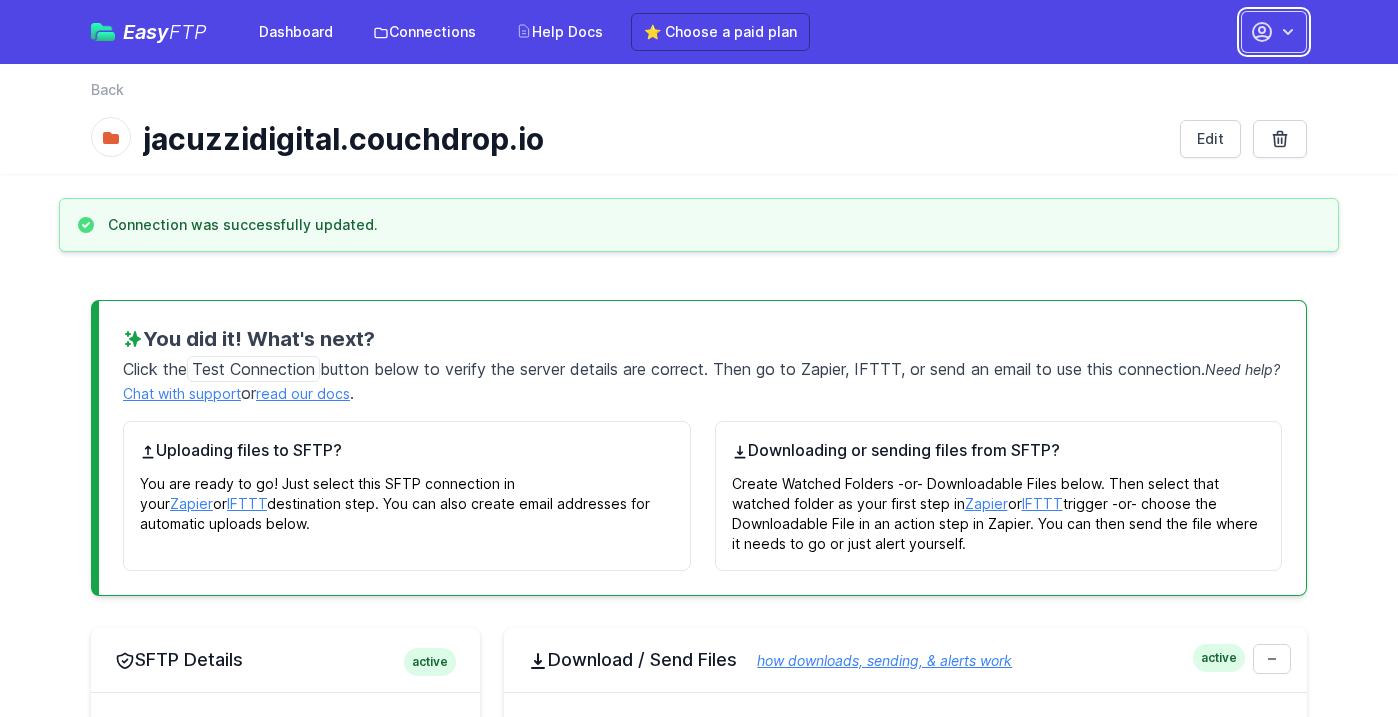 click at bounding box center (1288, 32) 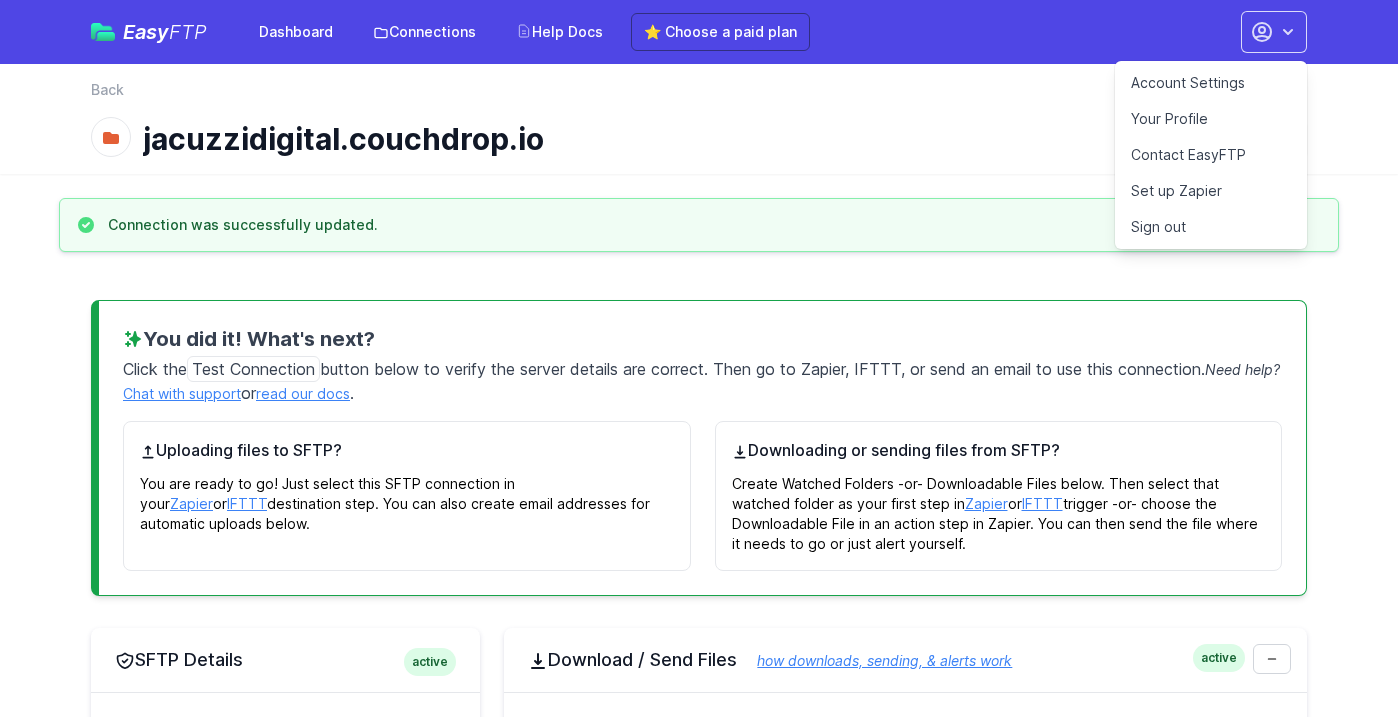 click on "Sign out" at bounding box center (1211, 227) 